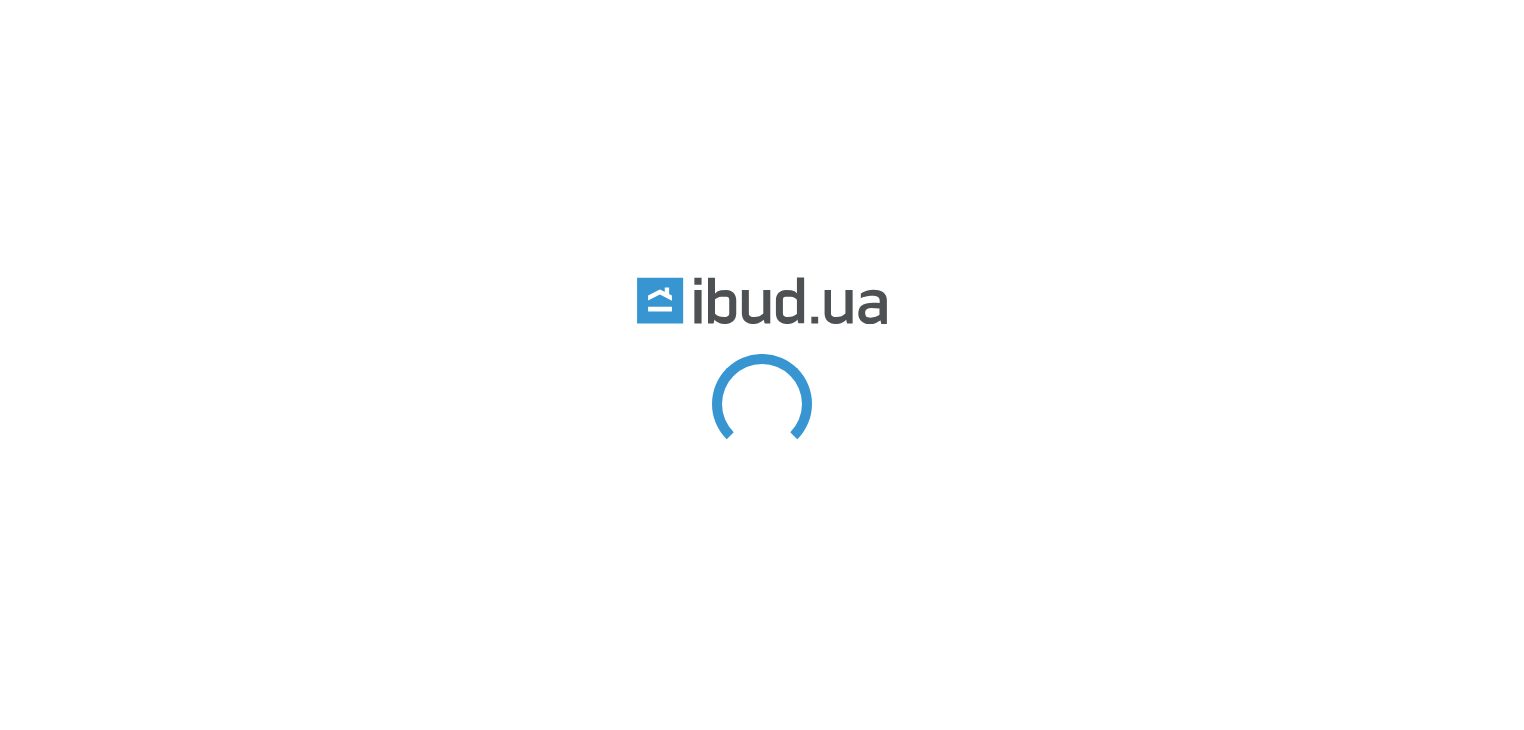 scroll, scrollTop: 0, scrollLeft: 0, axis: both 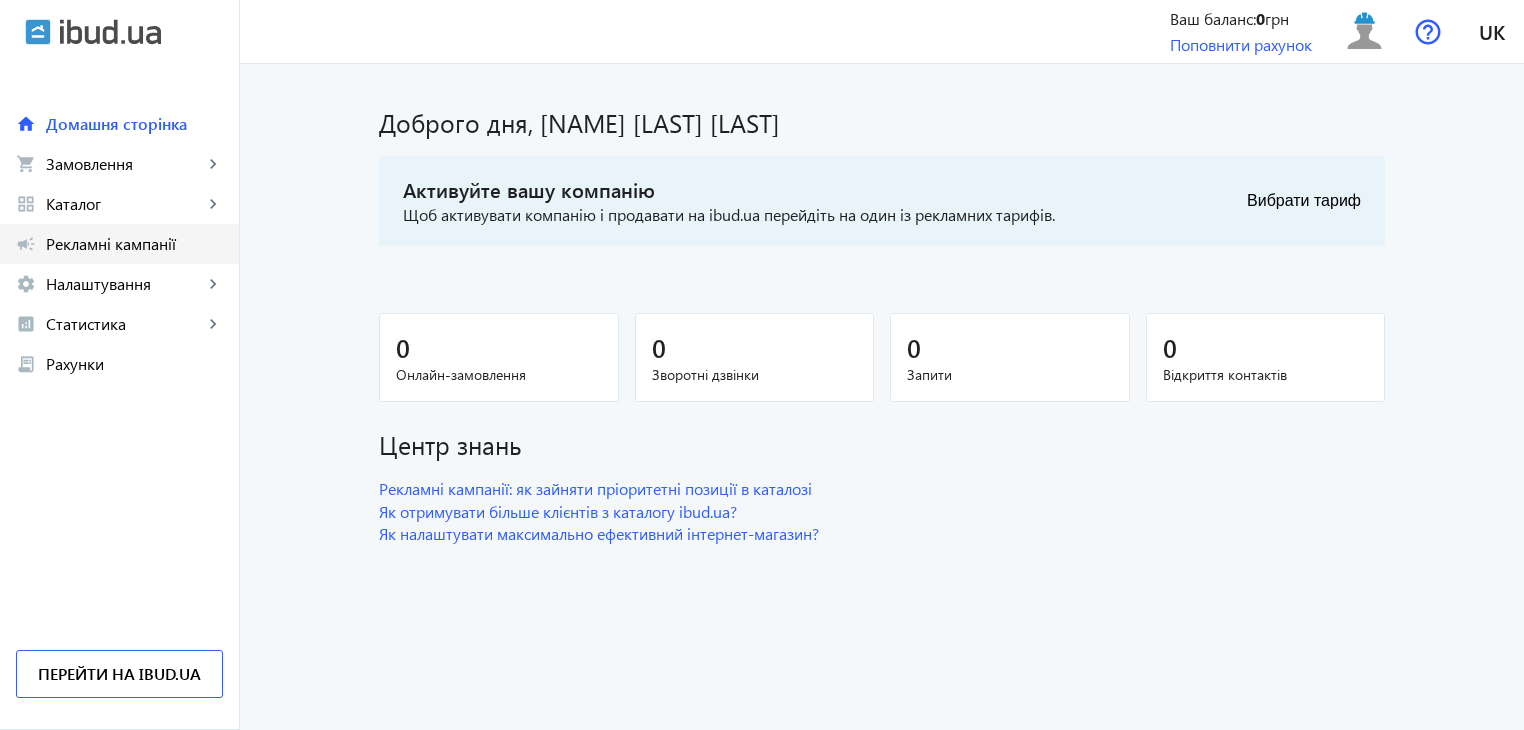click on "campaign Рекламні кампанії" 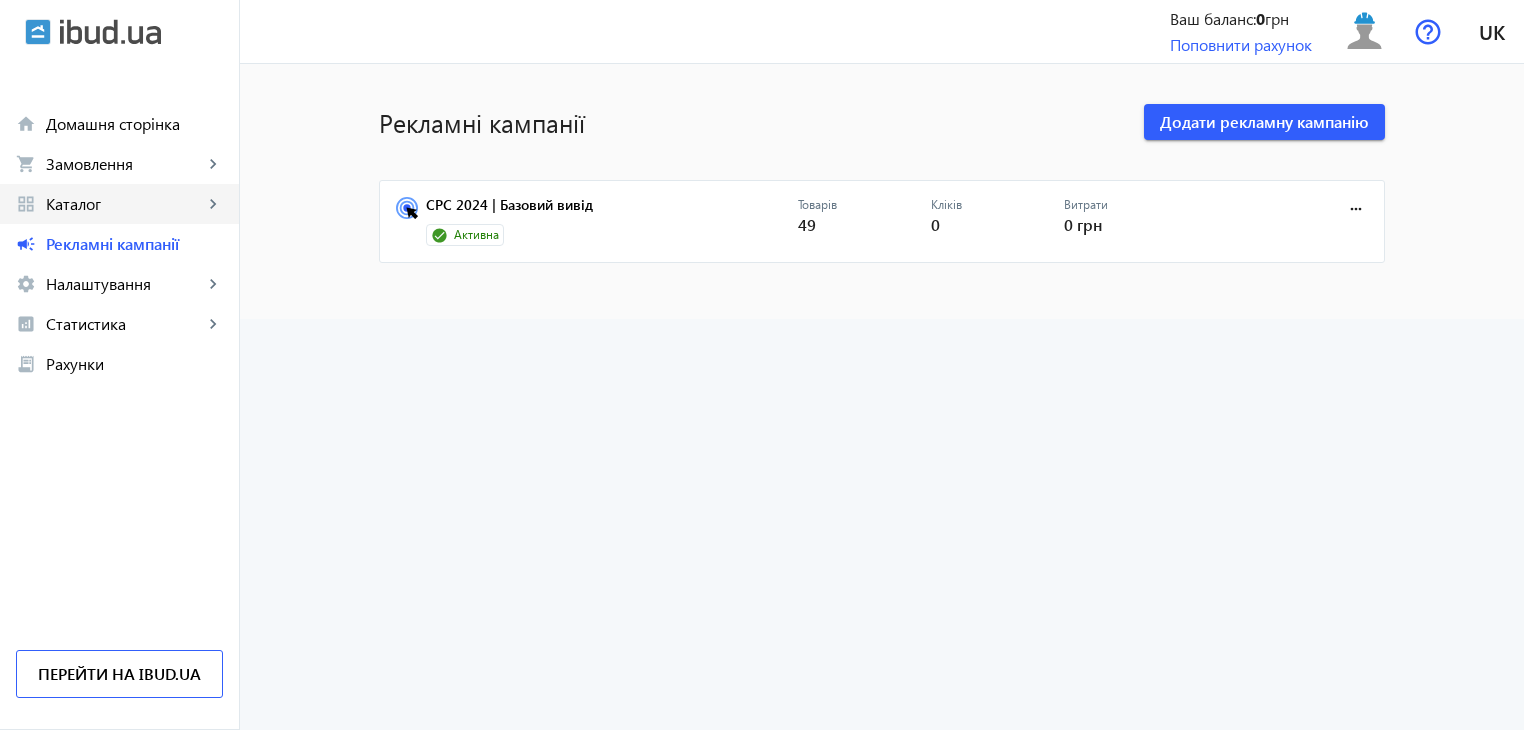 click on "Каталог" 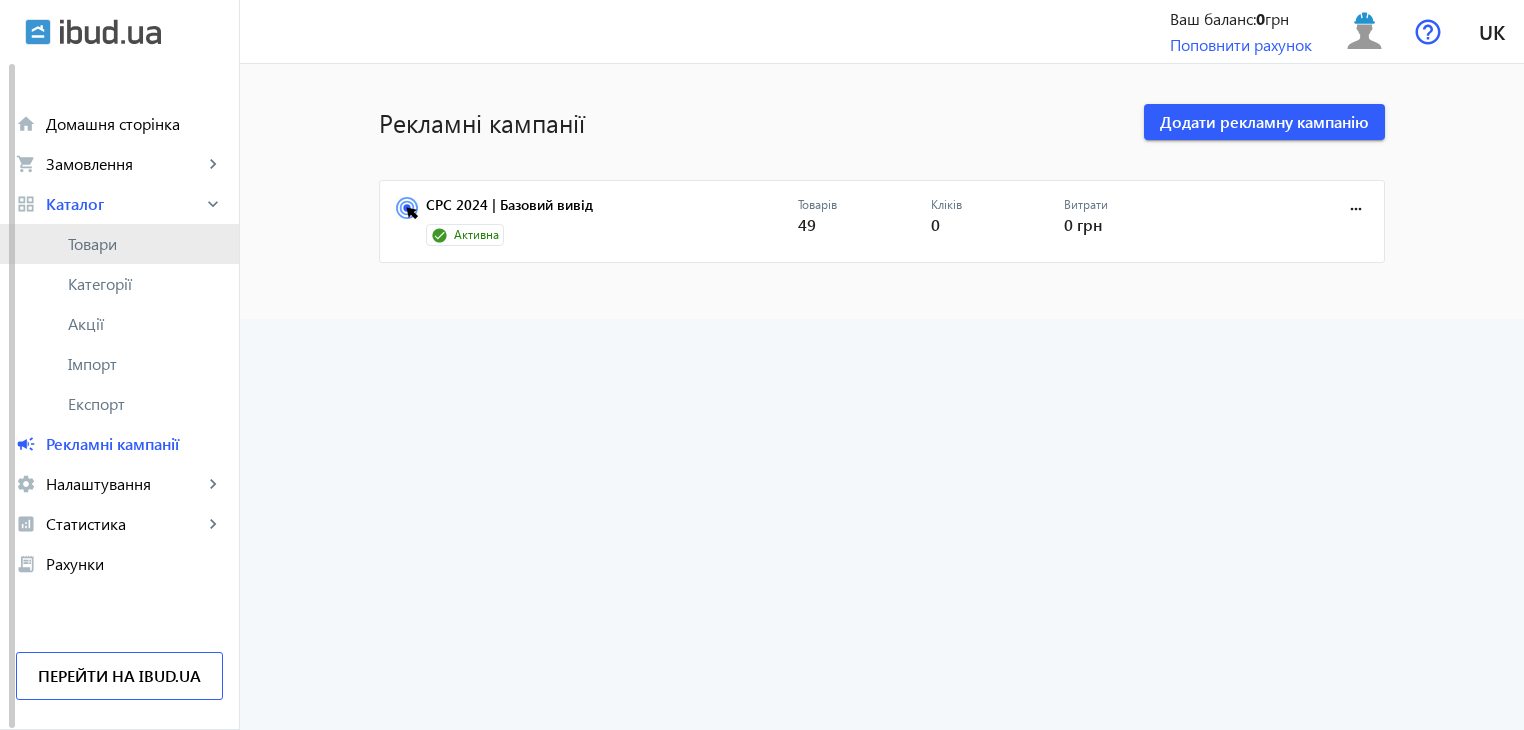 click on "Товари" 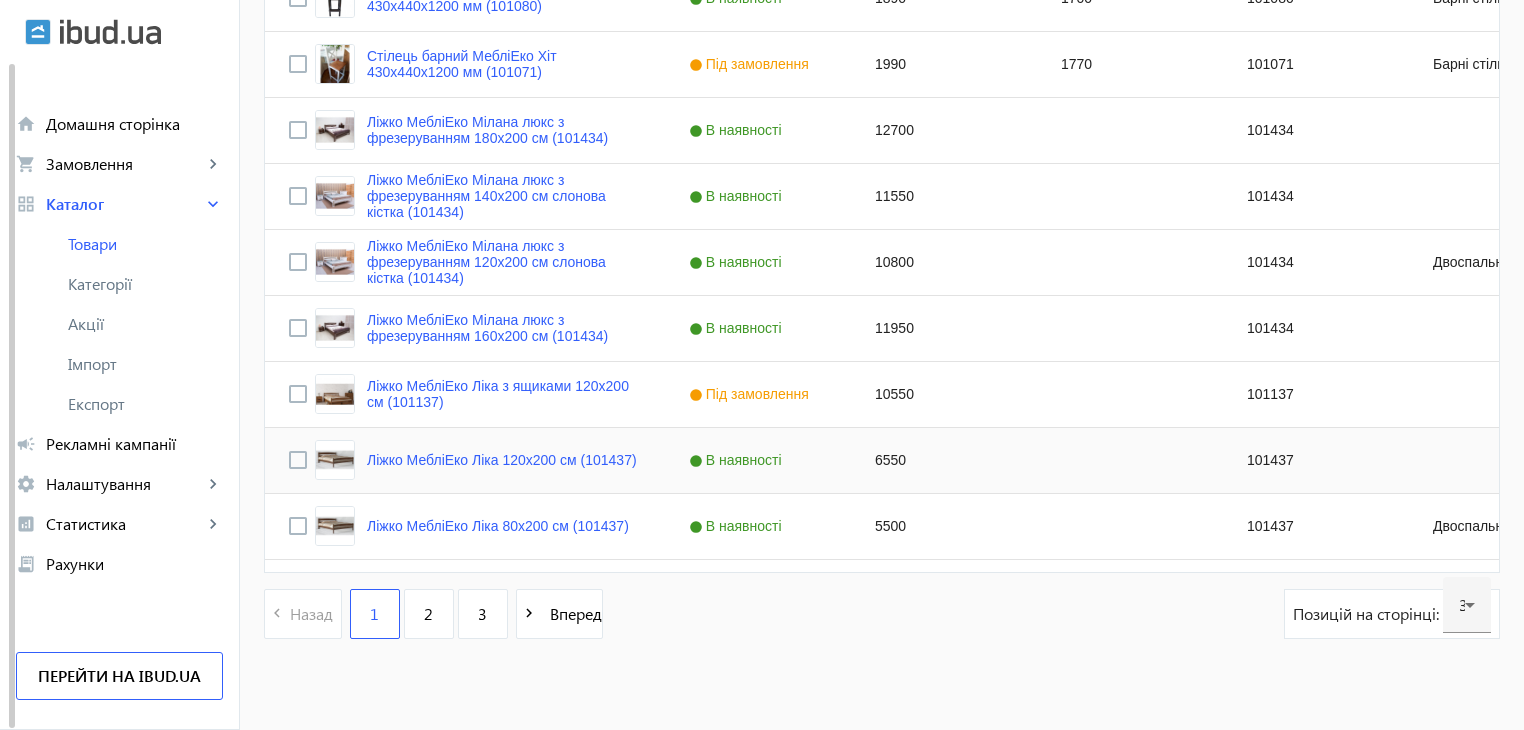 scroll, scrollTop: 1961, scrollLeft: 0, axis: vertical 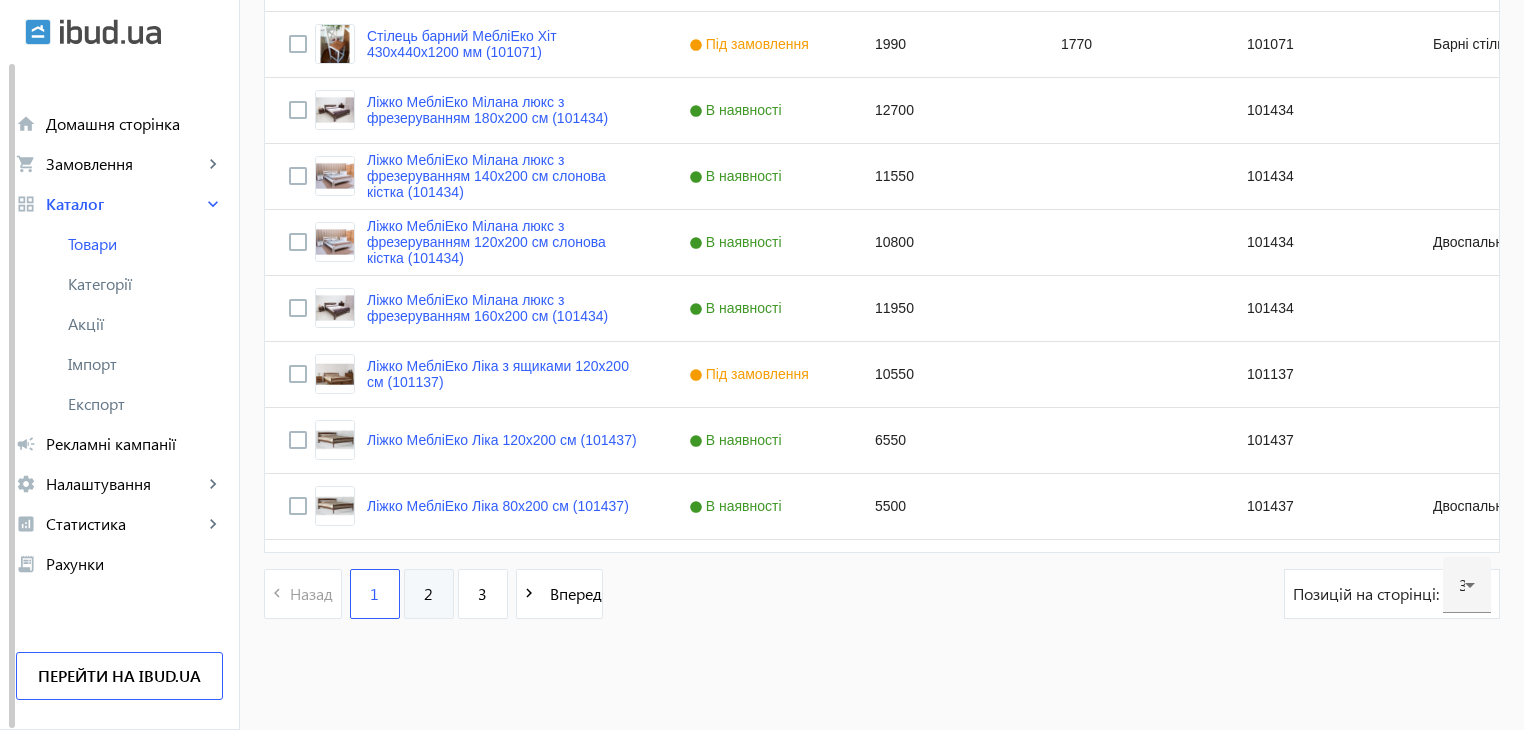 click on "2" 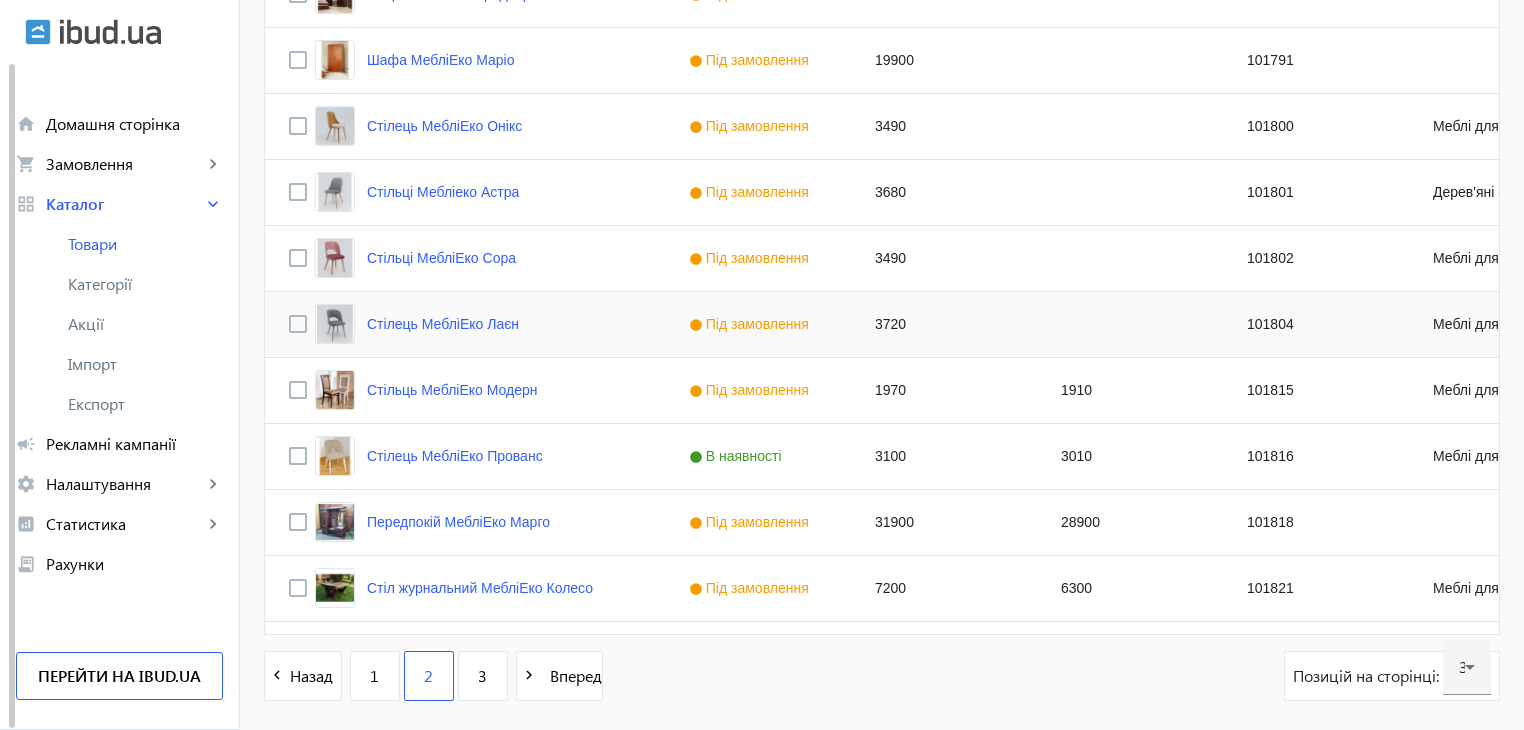 scroll, scrollTop: 1961, scrollLeft: 0, axis: vertical 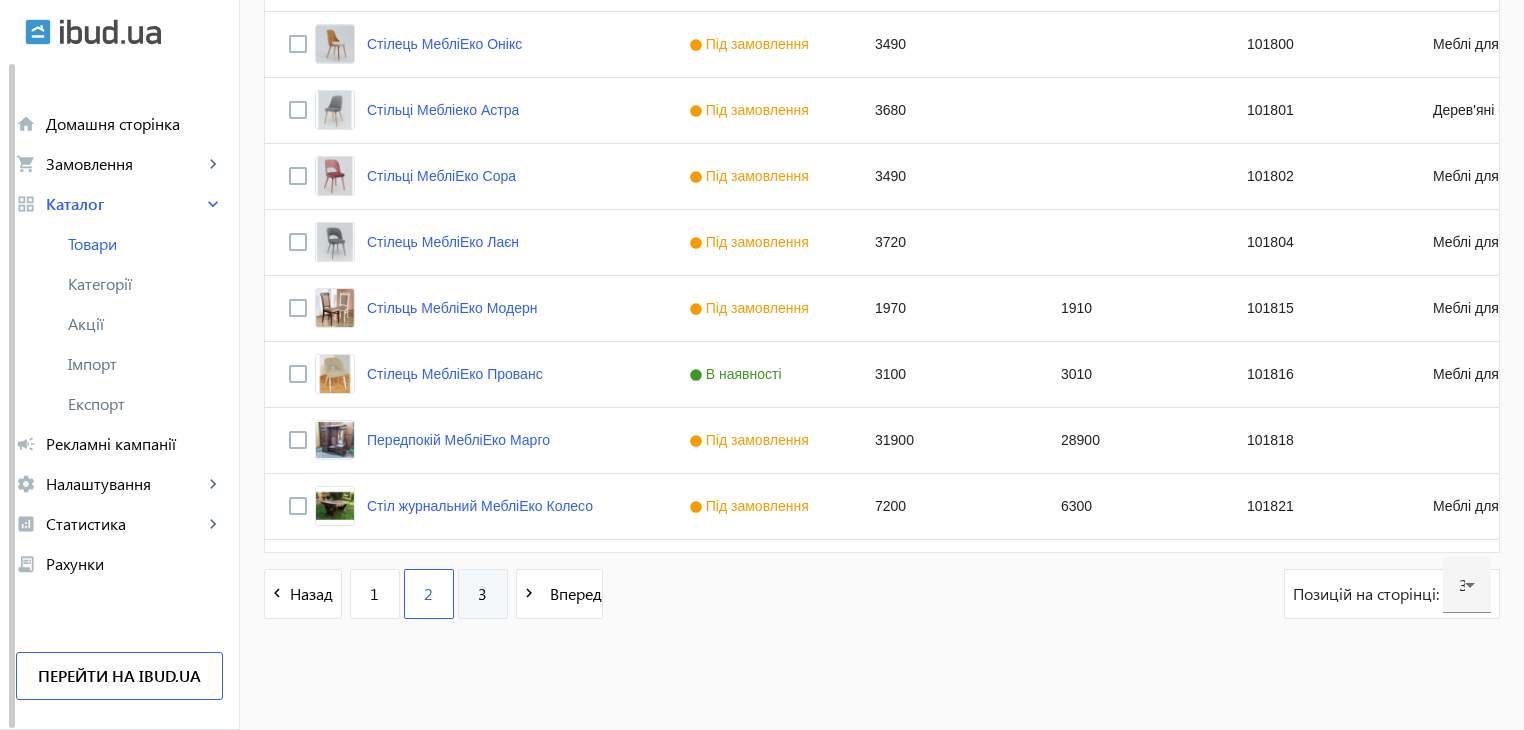 click on "3" 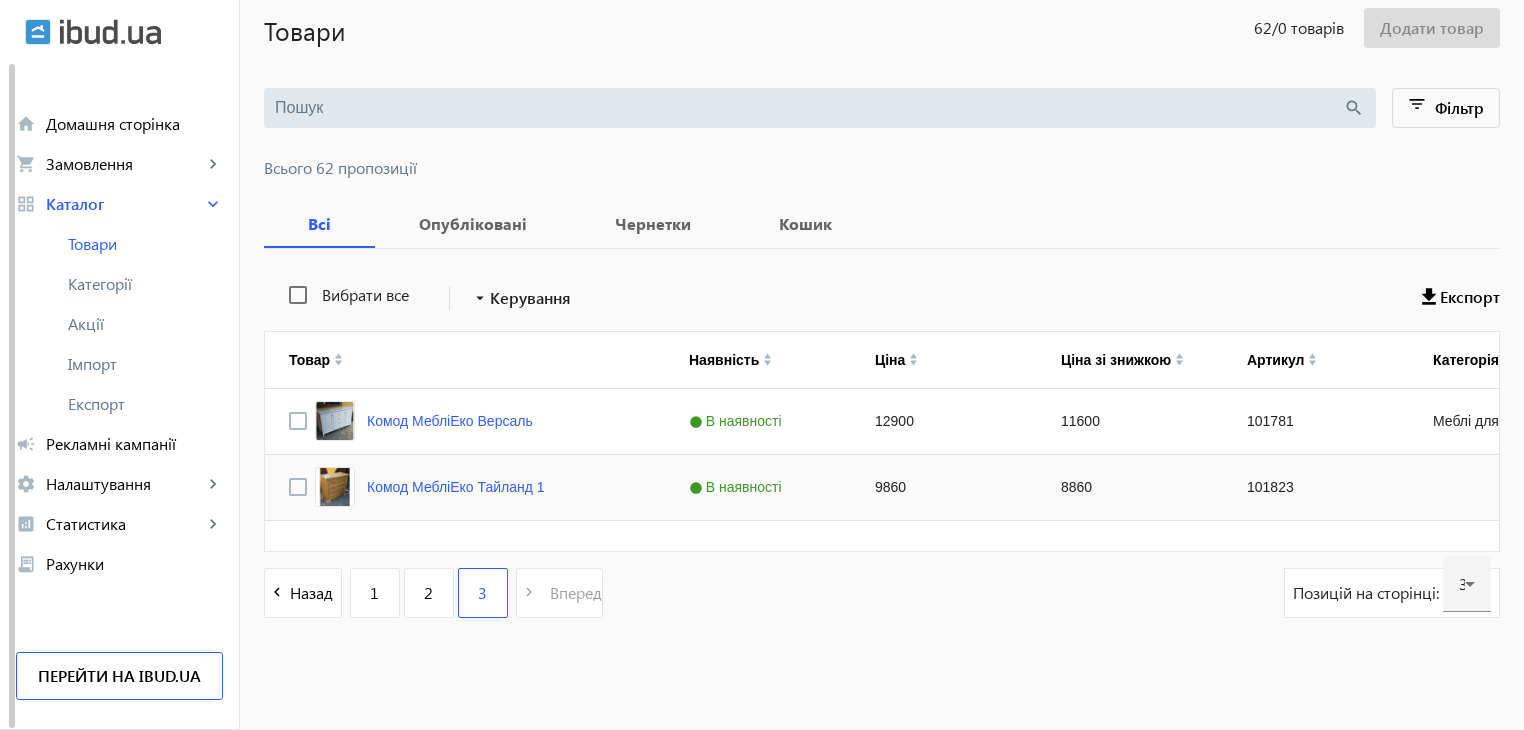 scroll, scrollTop: 0, scrollLeft: 0, axis: both 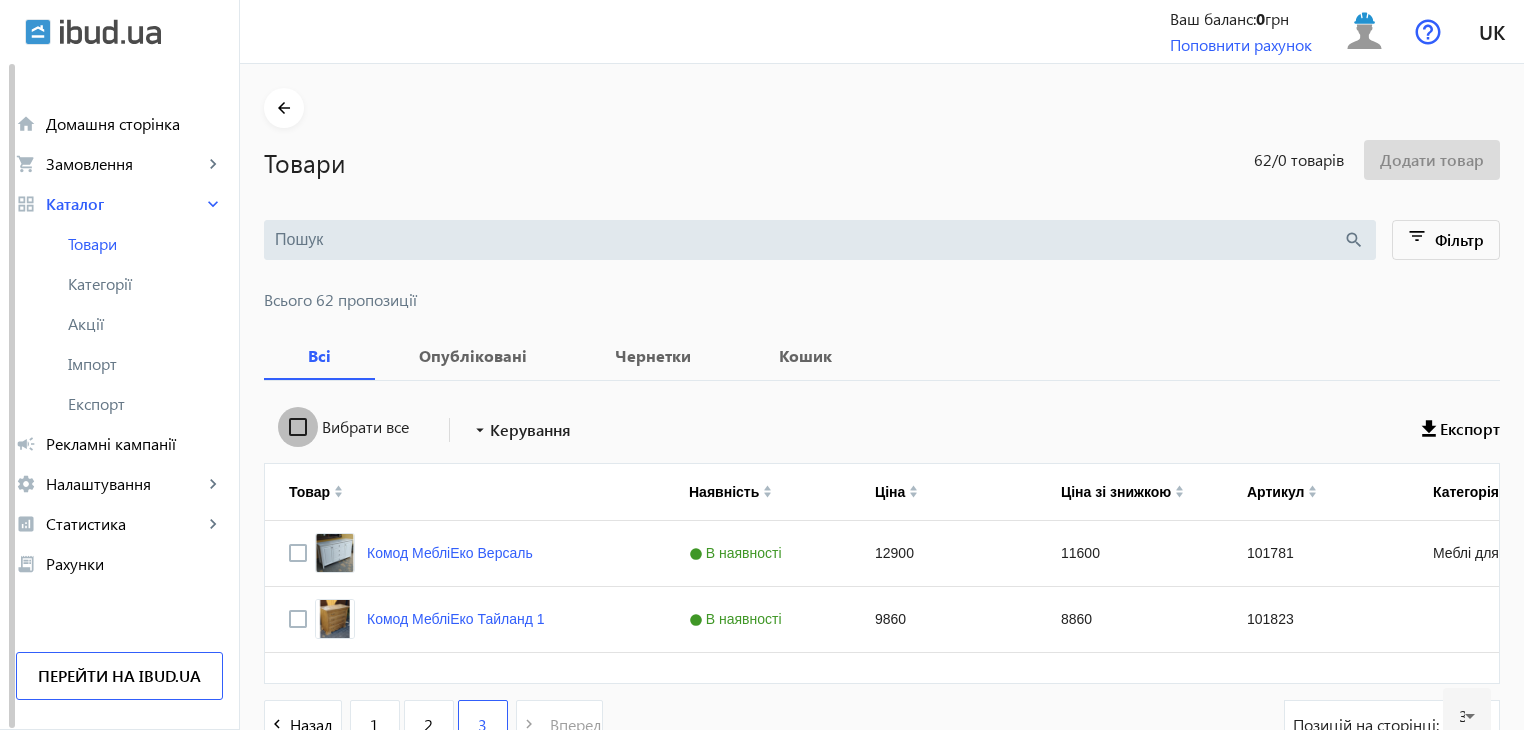 click on "Вибрати все" at bounding box center (298, 427) 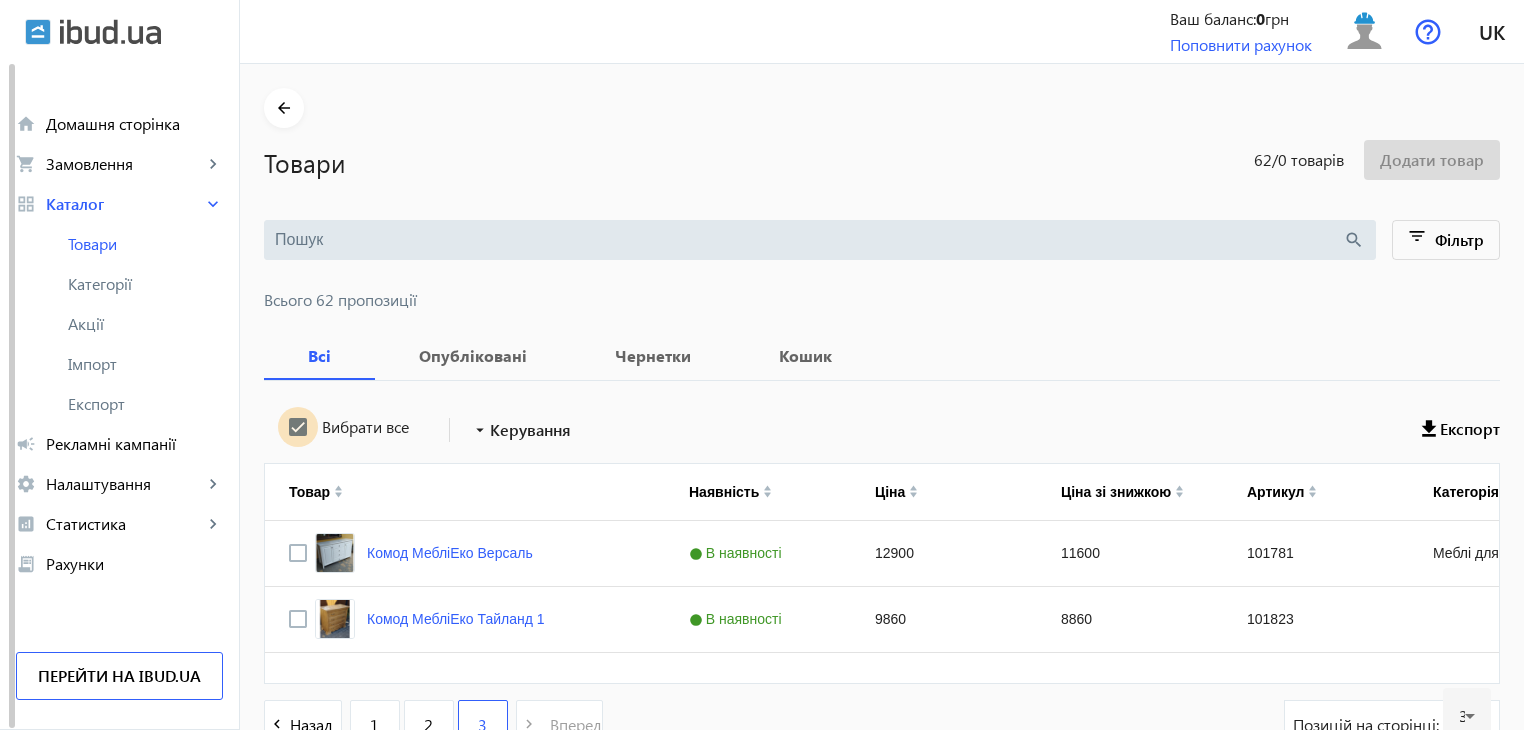 checkbox on "true" 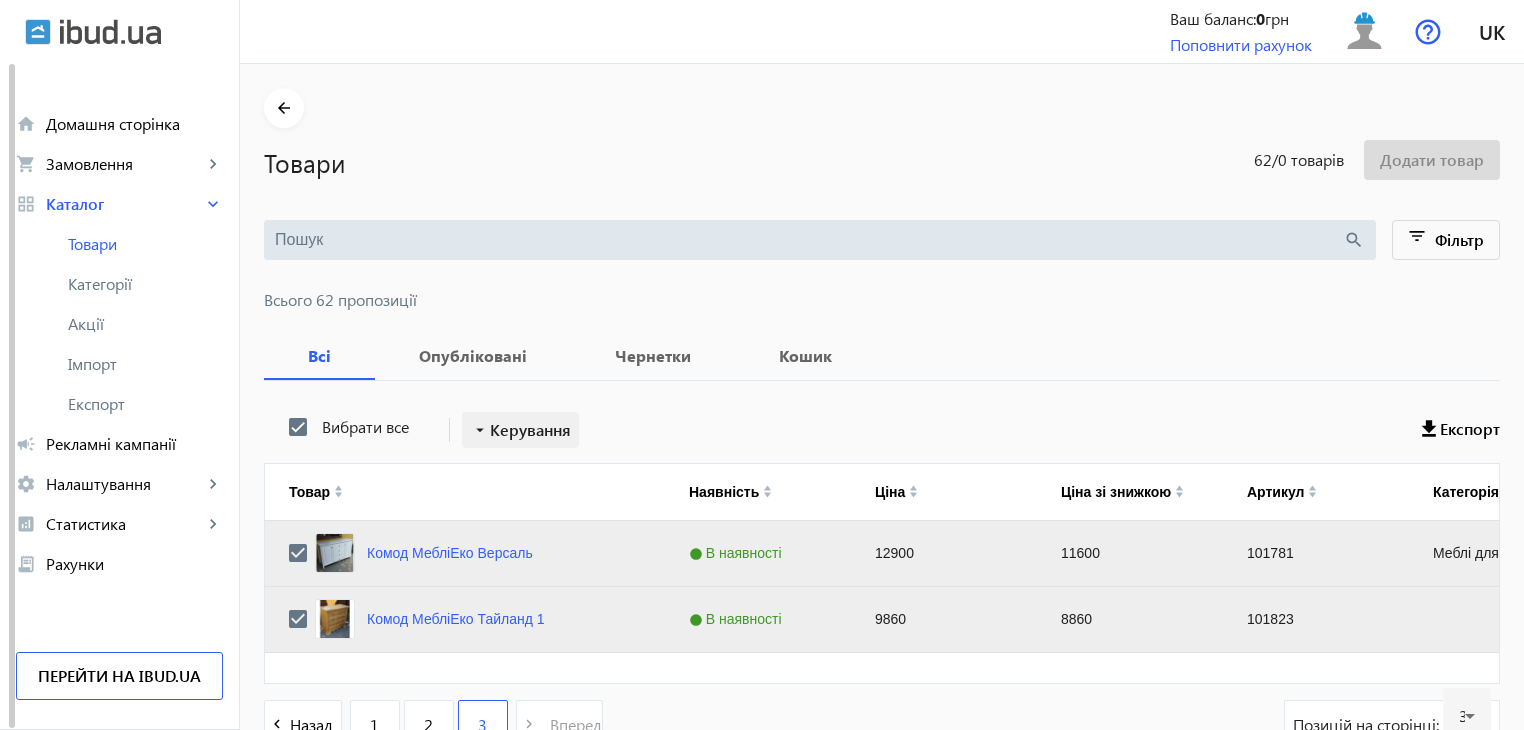 click on "Керування" 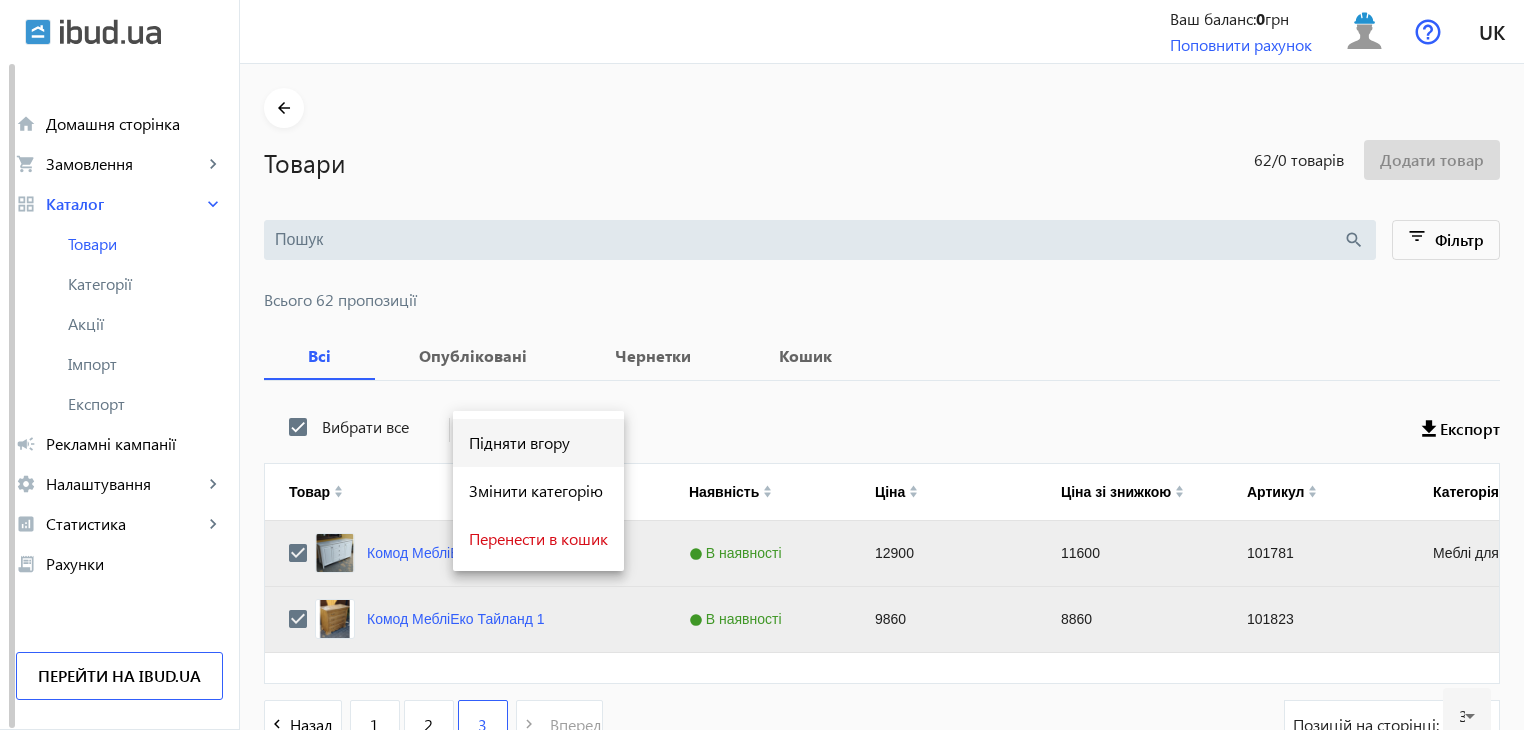 click on "Підняти вгору" at bounding box center [538, 443] 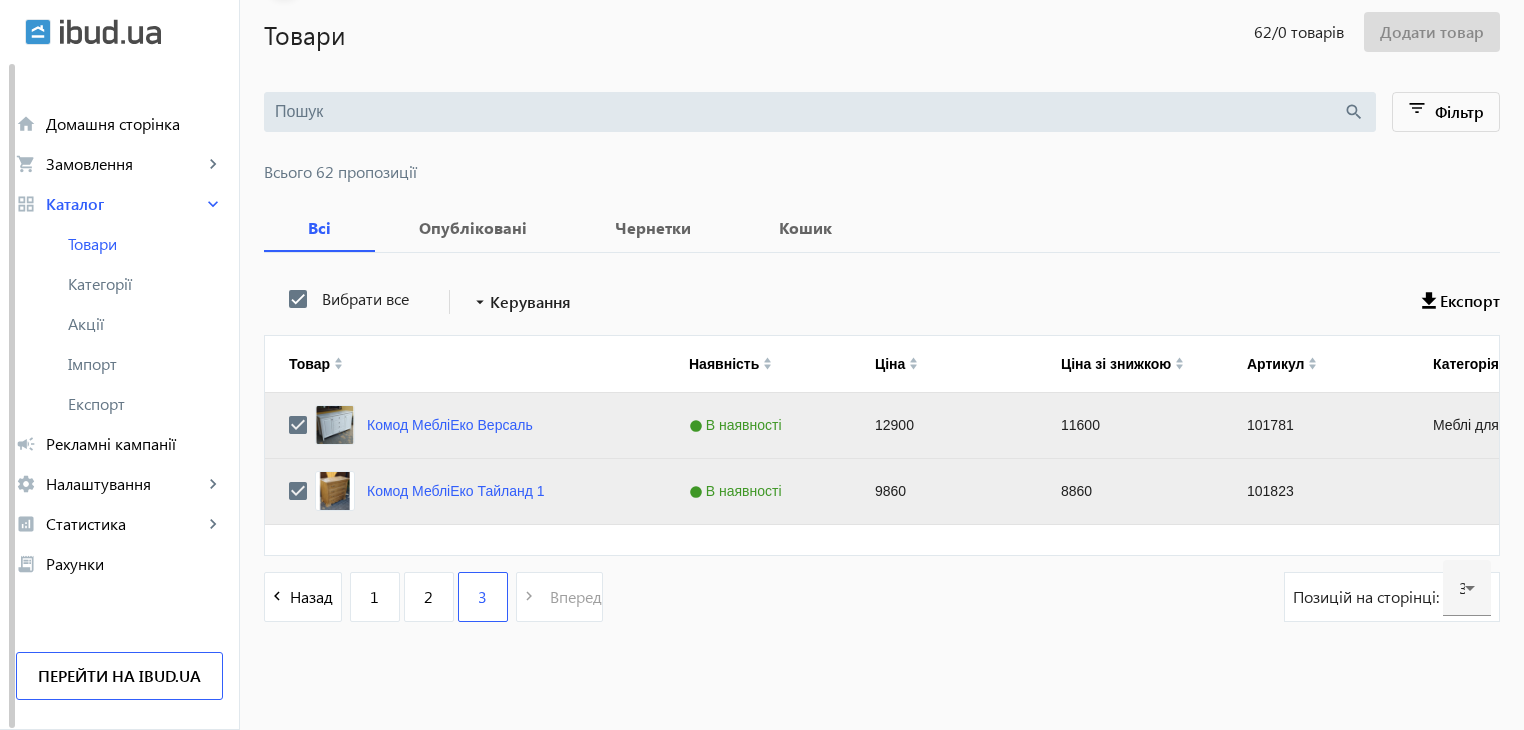 scroll, scrollTop: 131, scrollLeft: 0, axis: vertical 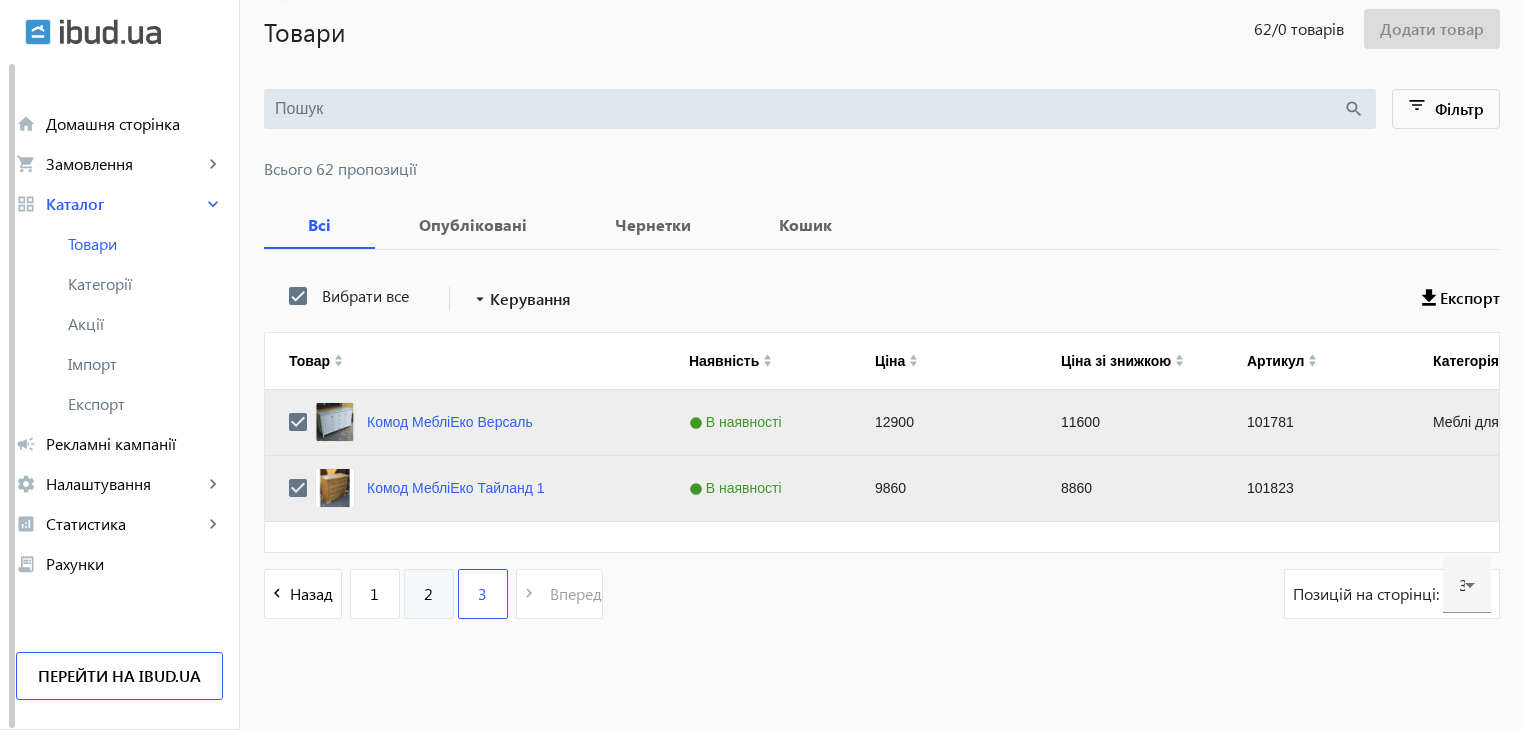 click on "2" 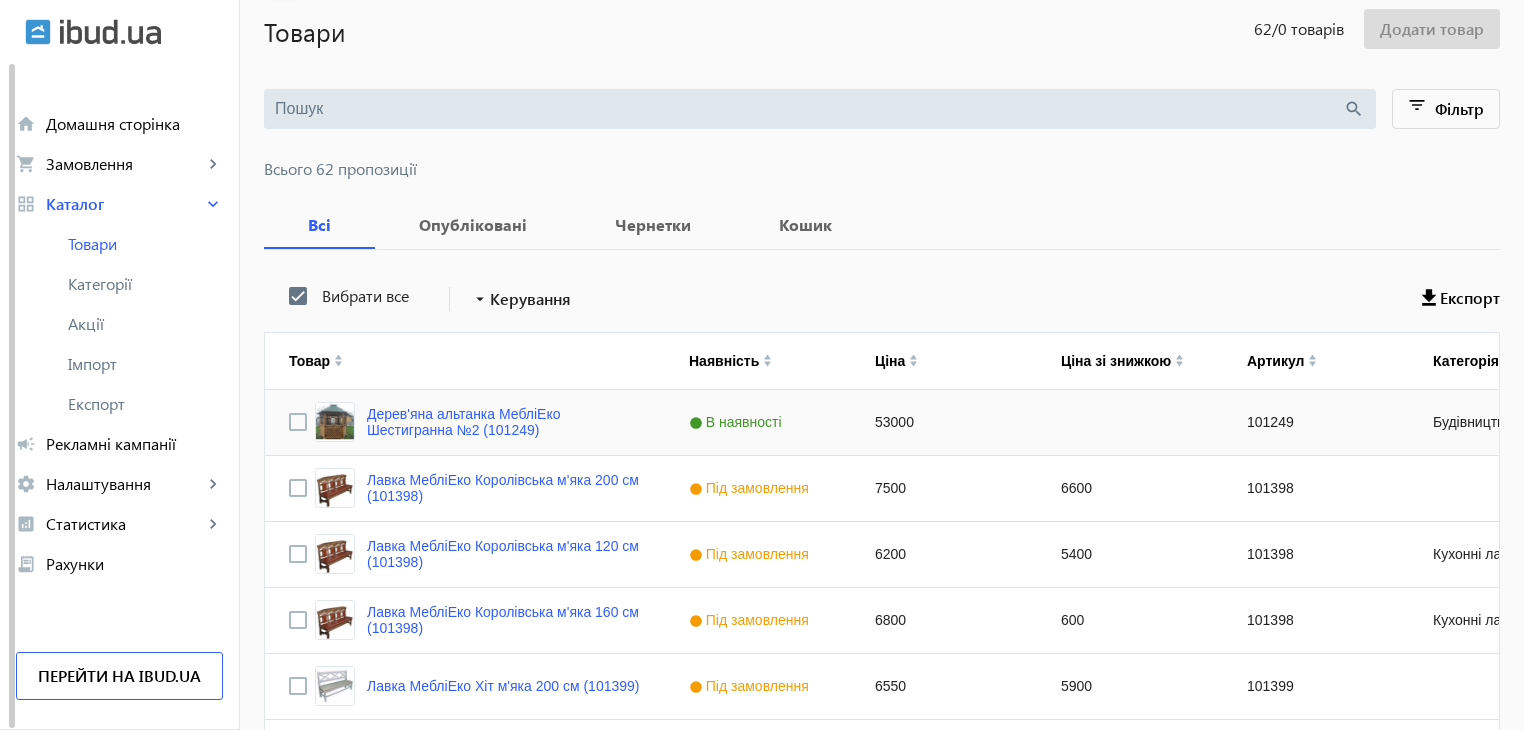 scroll, scrollTop: 0, scrollLeft: 0, axis: both 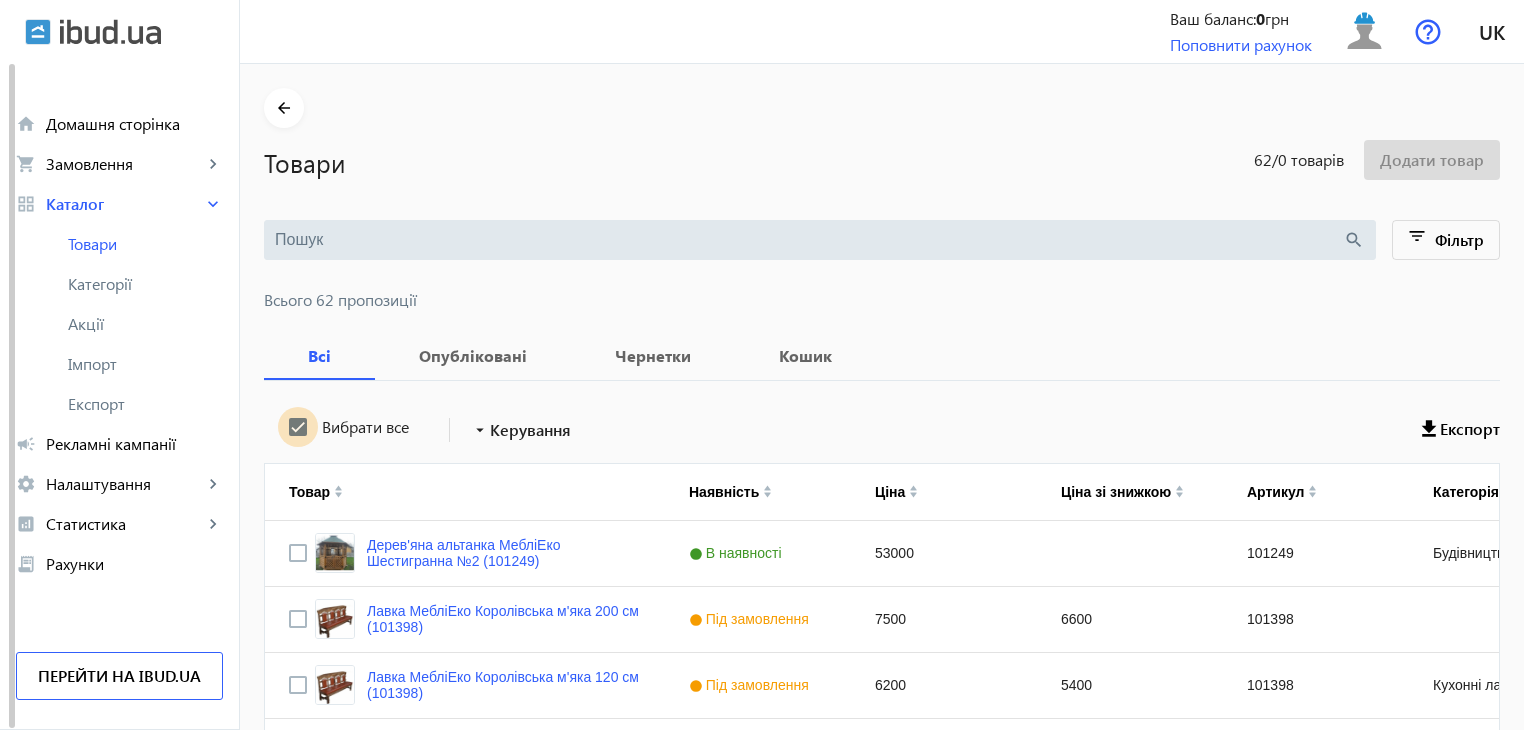 click on "Вибрати все" at bounding box center [298, 427] 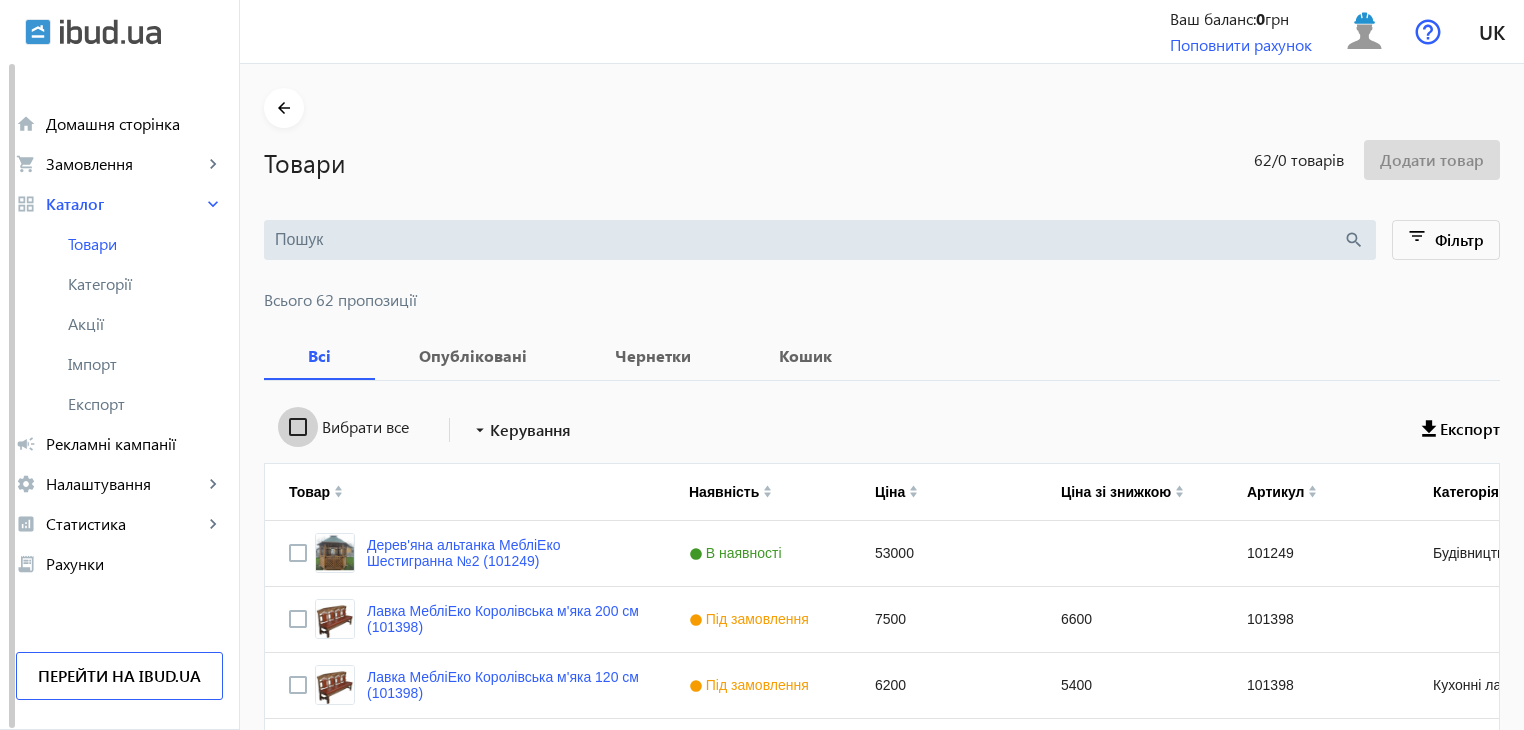 click on "Вибрати все" at bounding box center [298, 427] 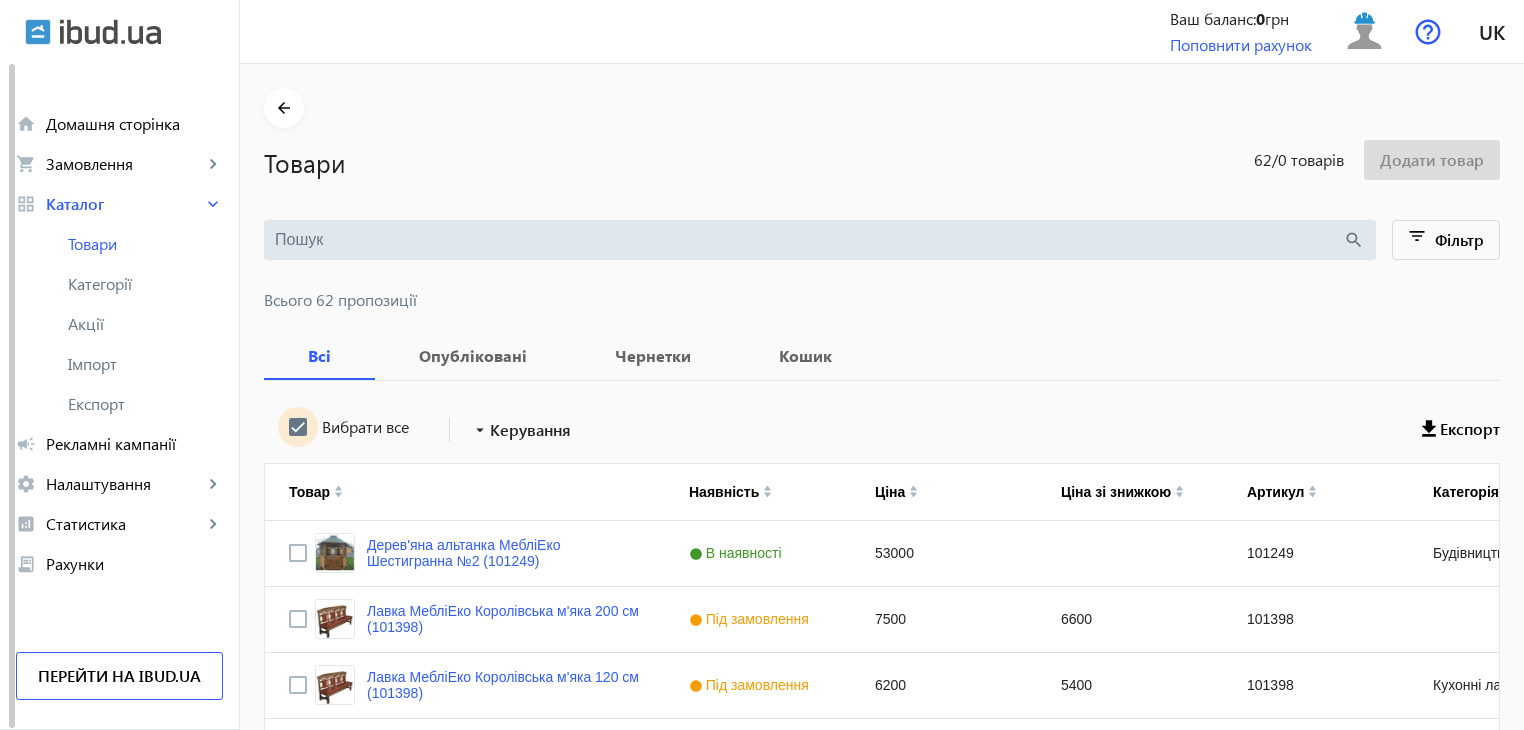 checkbox on "true" 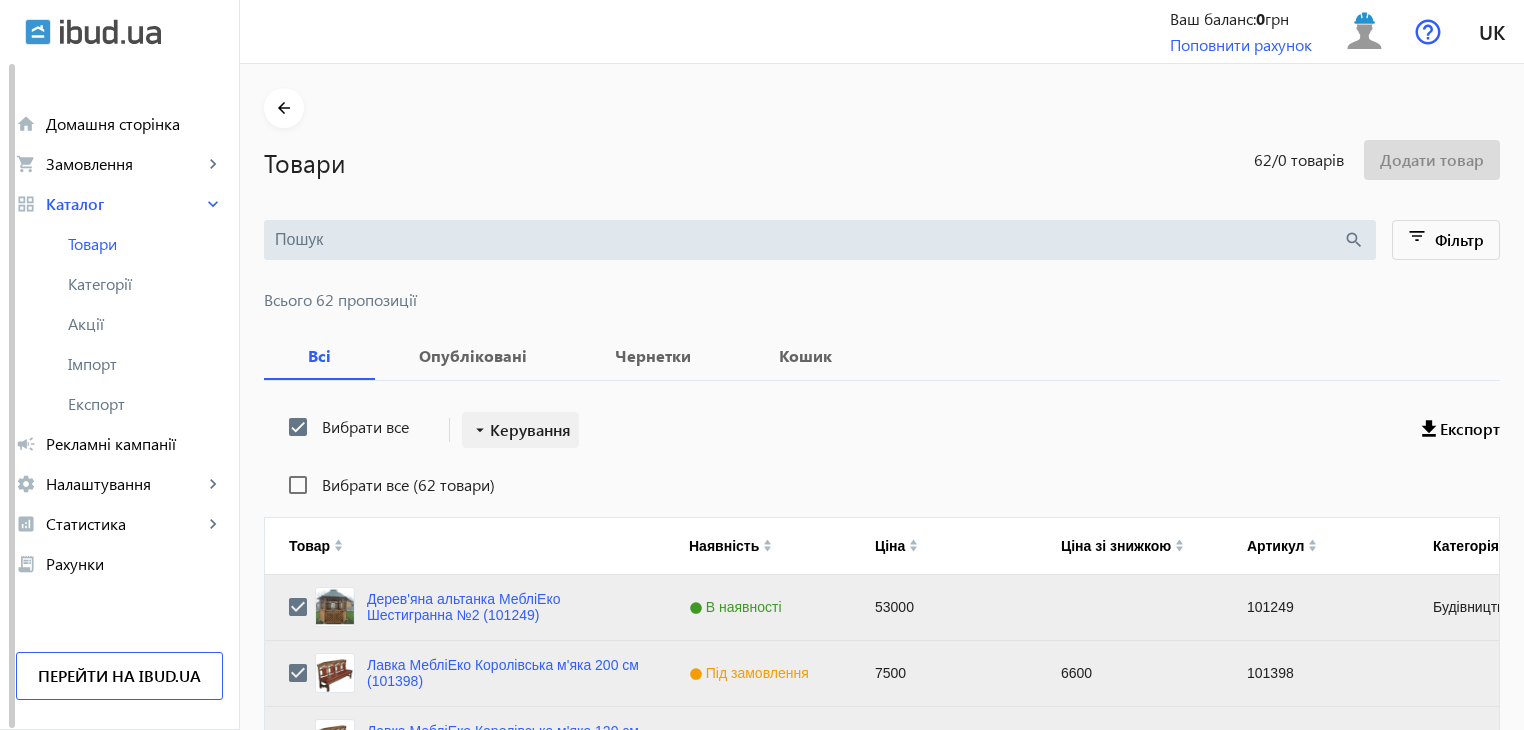 click on "Керування" 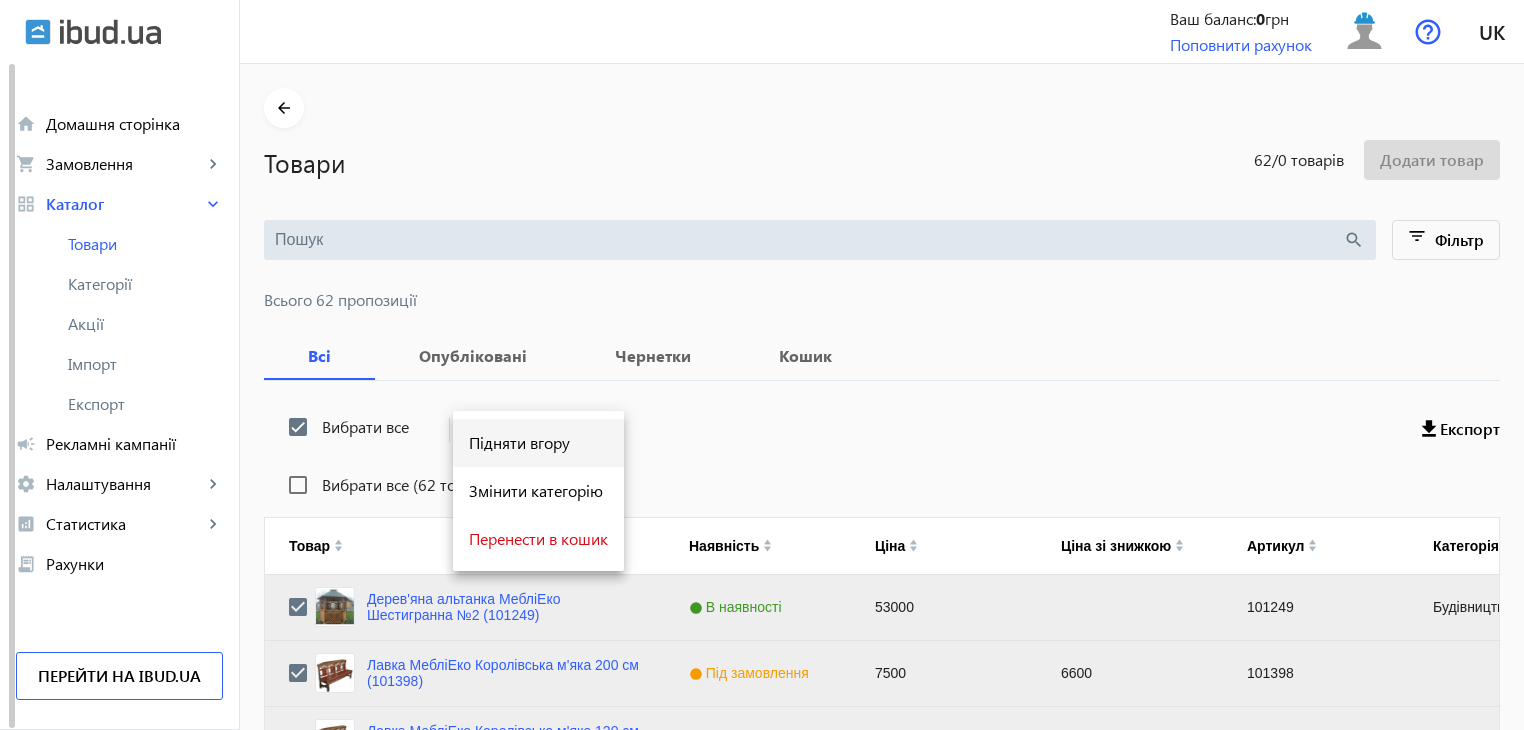 click on "Підняти вгору" at bounding box center (538, 443) 